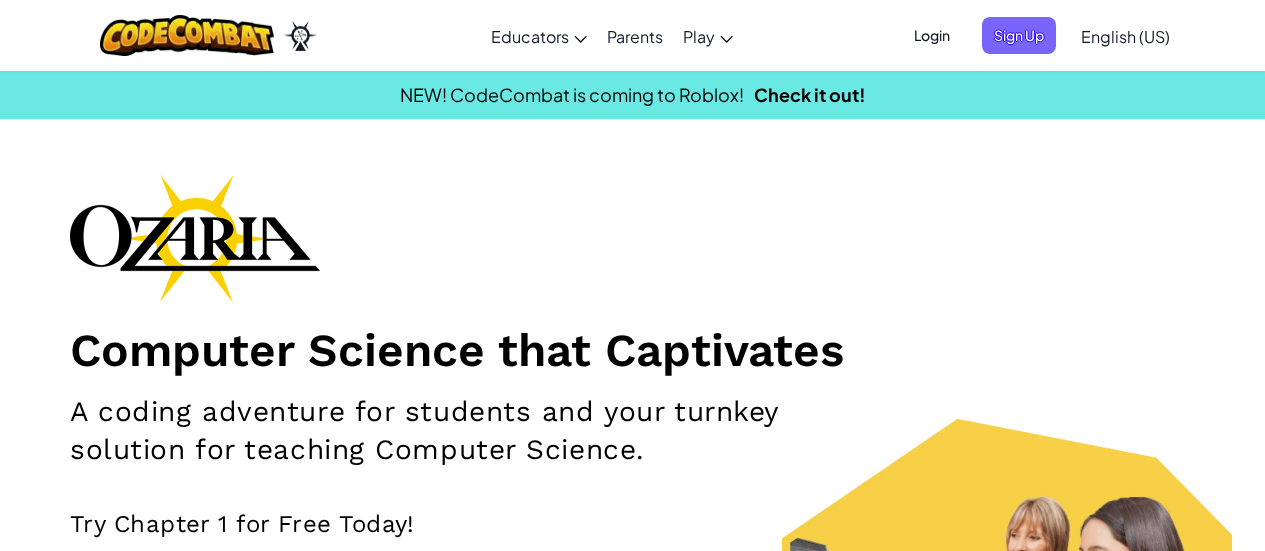 scroll, scrollTop: 0, scrollLeft: 0, axis: both 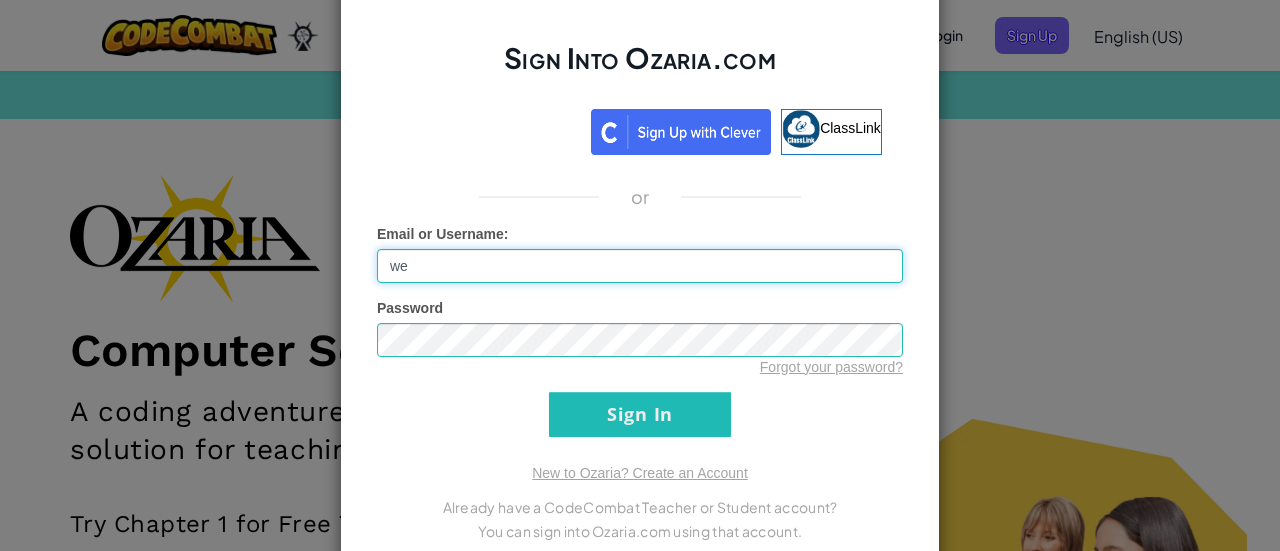 type on "w" 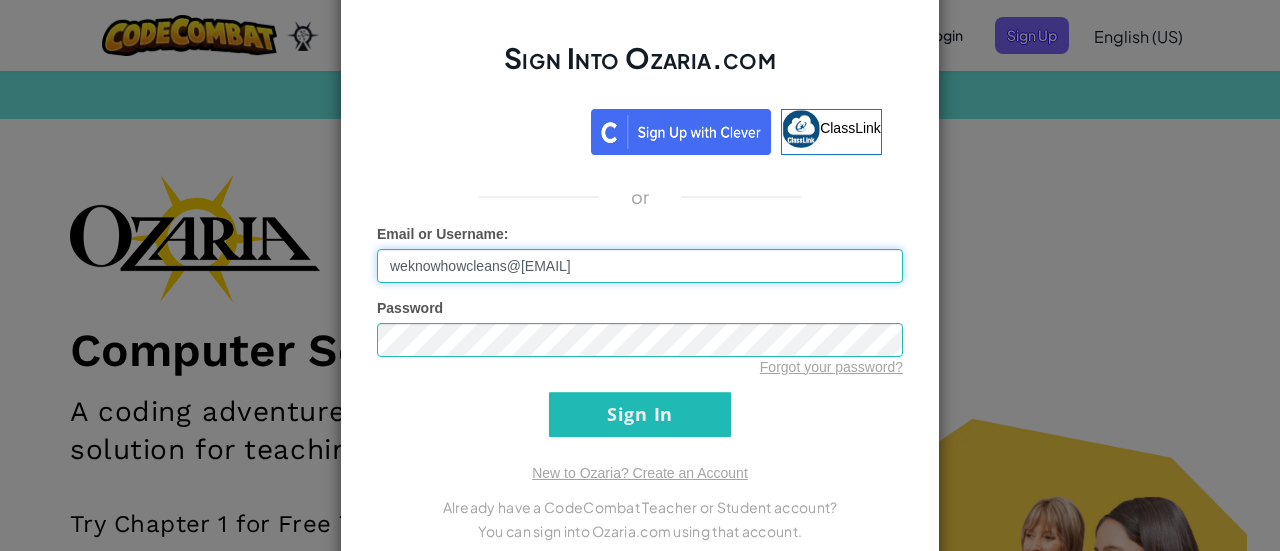 click on "Sign In" at bounding box center (640, 414) 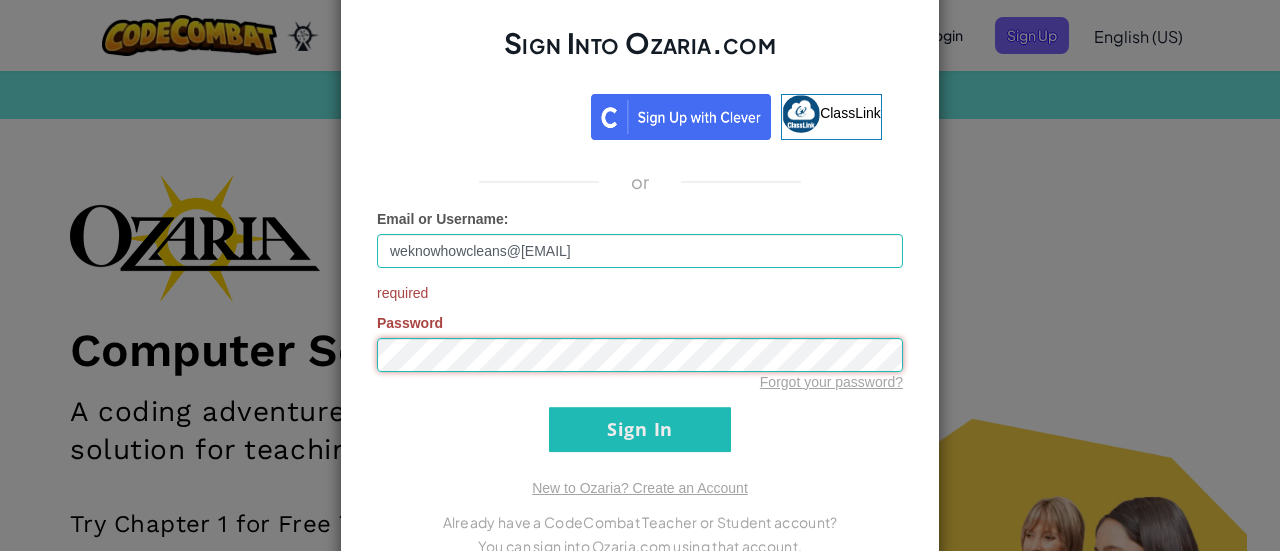click on "Sign In" at bounding box center [640, 429] 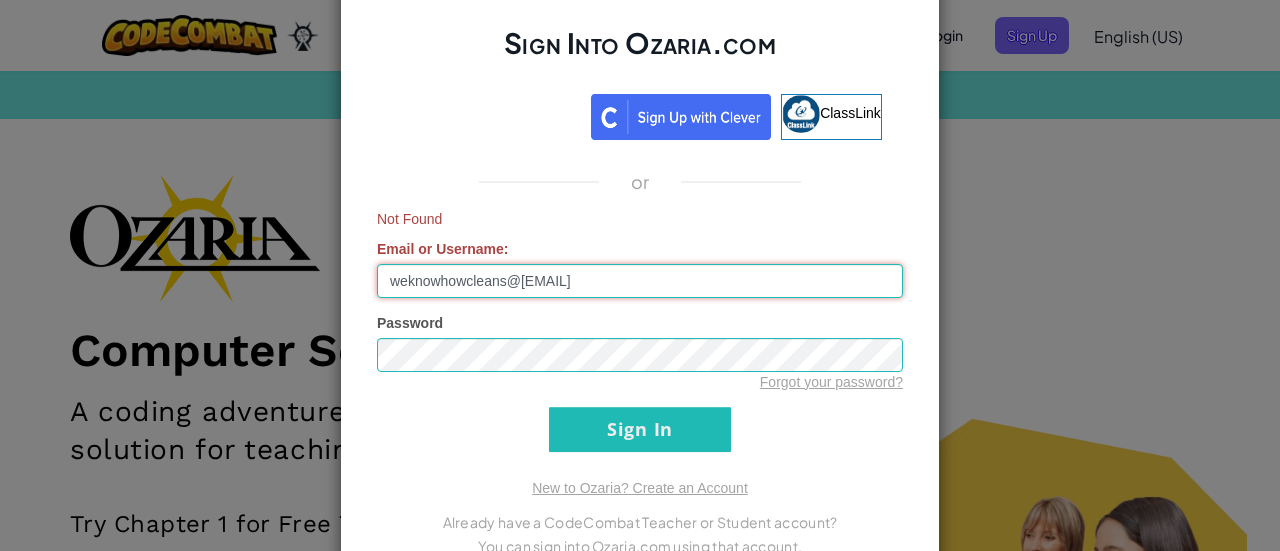 click on "weknowhowcleans@[EMAIL]" at bounding box center [640, 281] 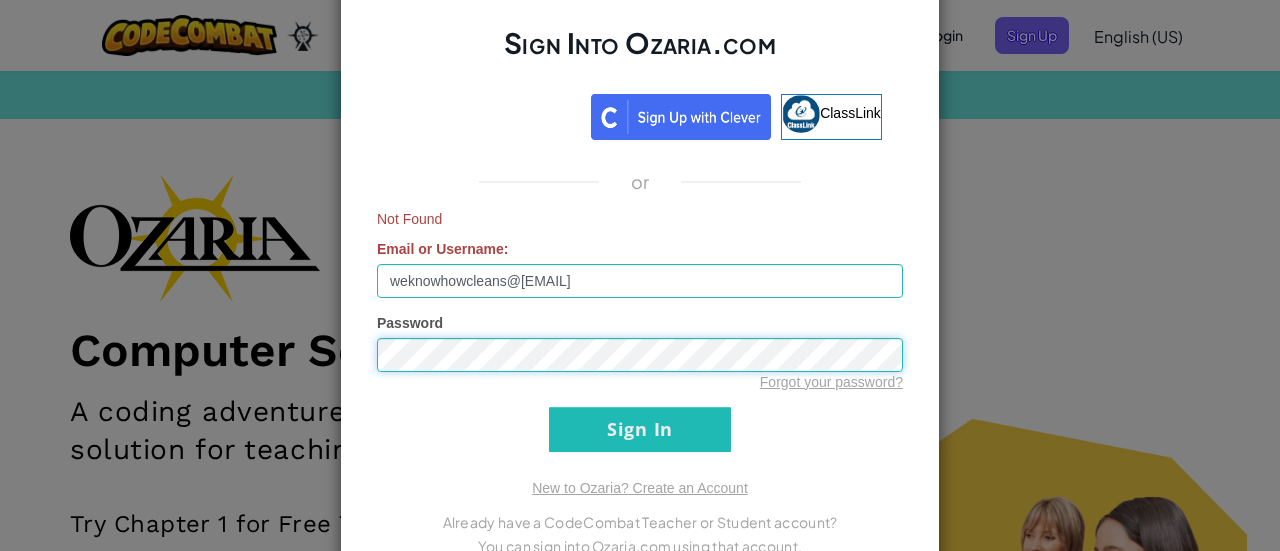 click on "Sign In" at bounding box center (640, 429) 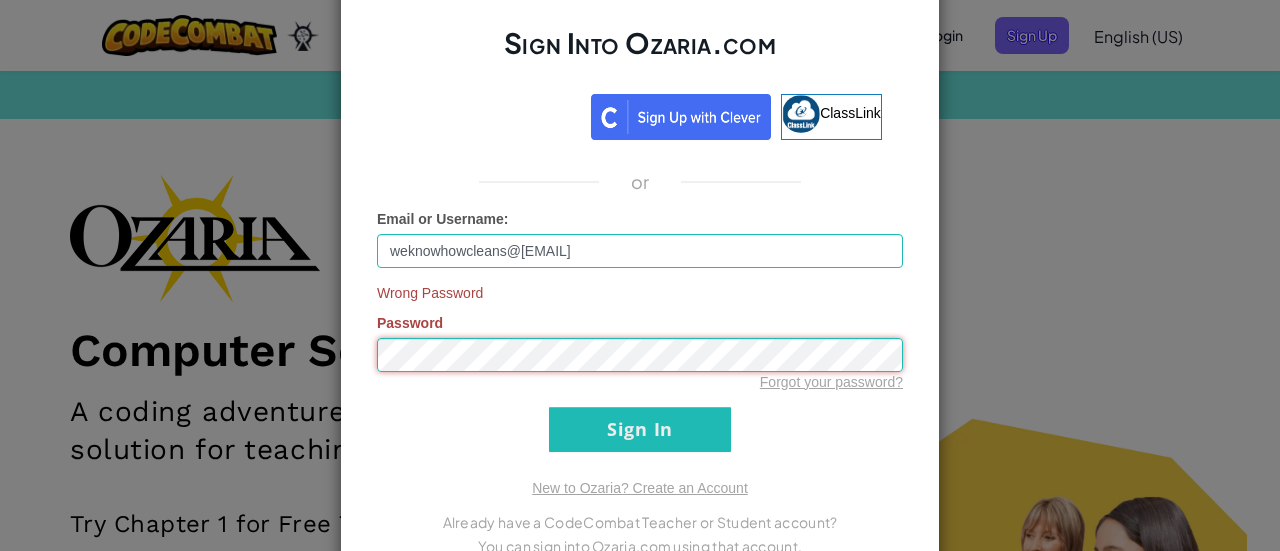 click on "Sign In" at bounding box center [640, 429] 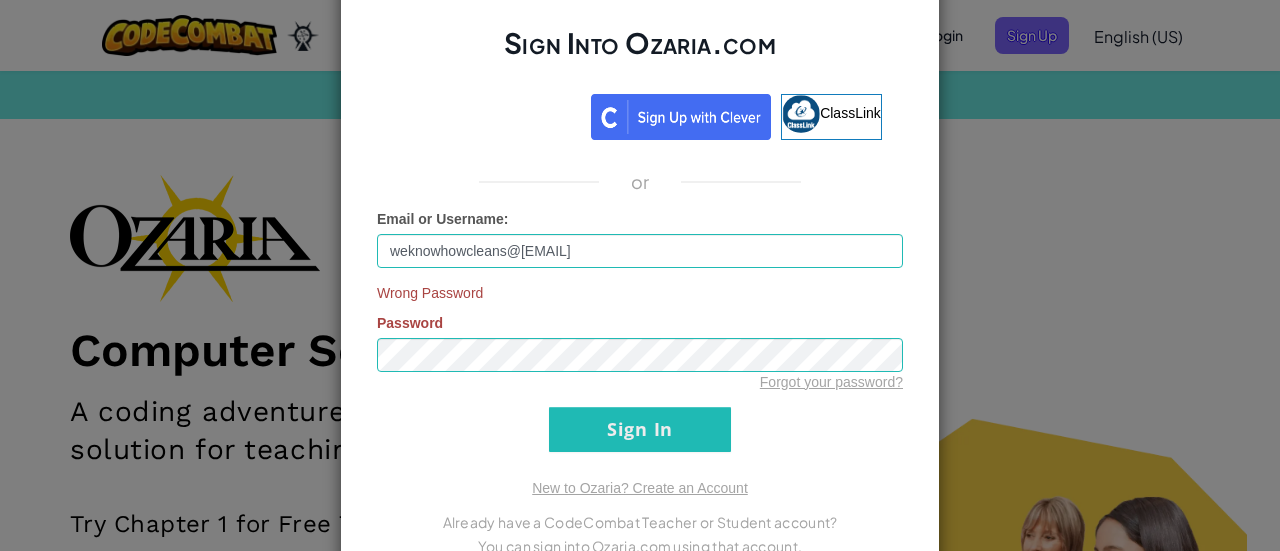 click on "Sign Into Ozaria.com ClassLink or Email or Username : weknowhowcleans@[EMAIL] Wrong Password Password Forgot your password? Sign In Logging In New to Ozaria? Create an Account Already have a CodeCombat Teacher or Student account? You can sign into Ozaria.com using that account." at bounding box center (640, 276) 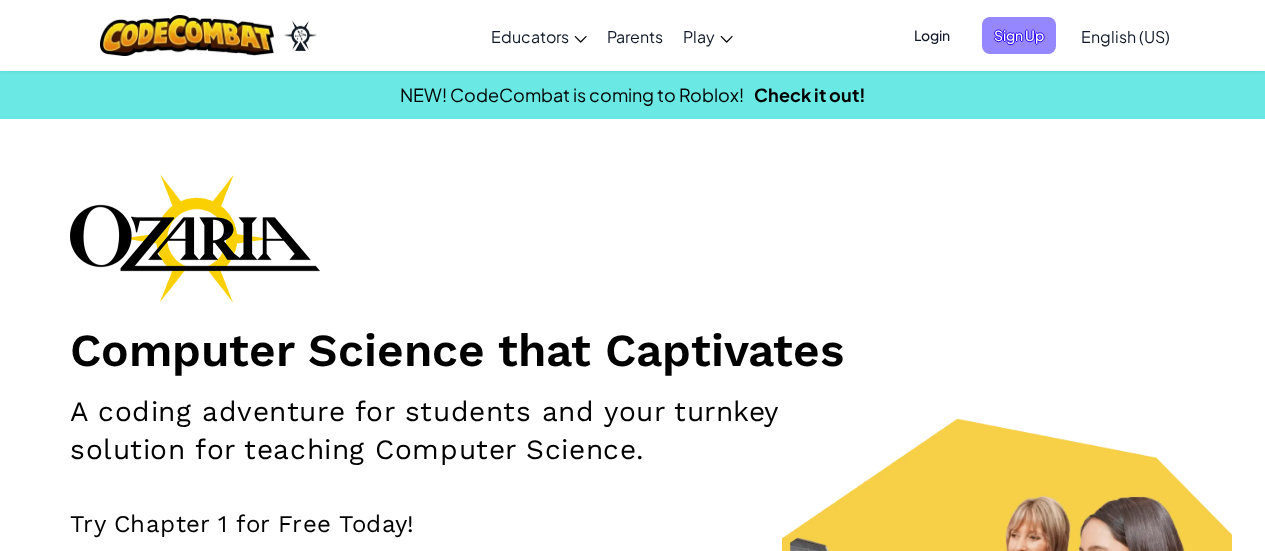 click on "Sign Up" at bounding box center [1019, 35] 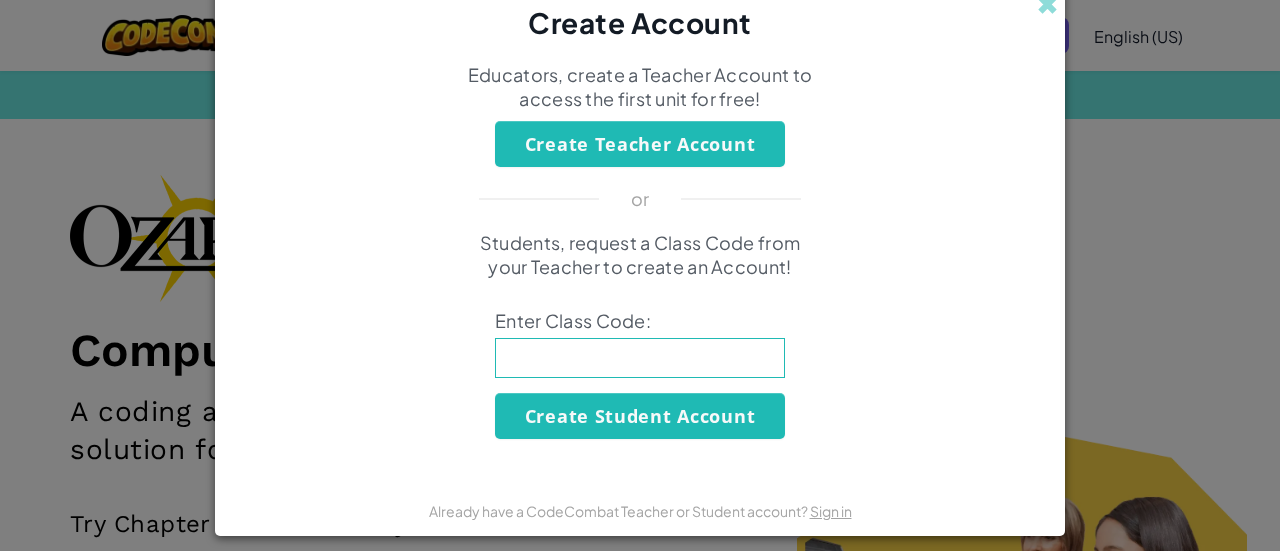 click at bounding box center [640, 358] 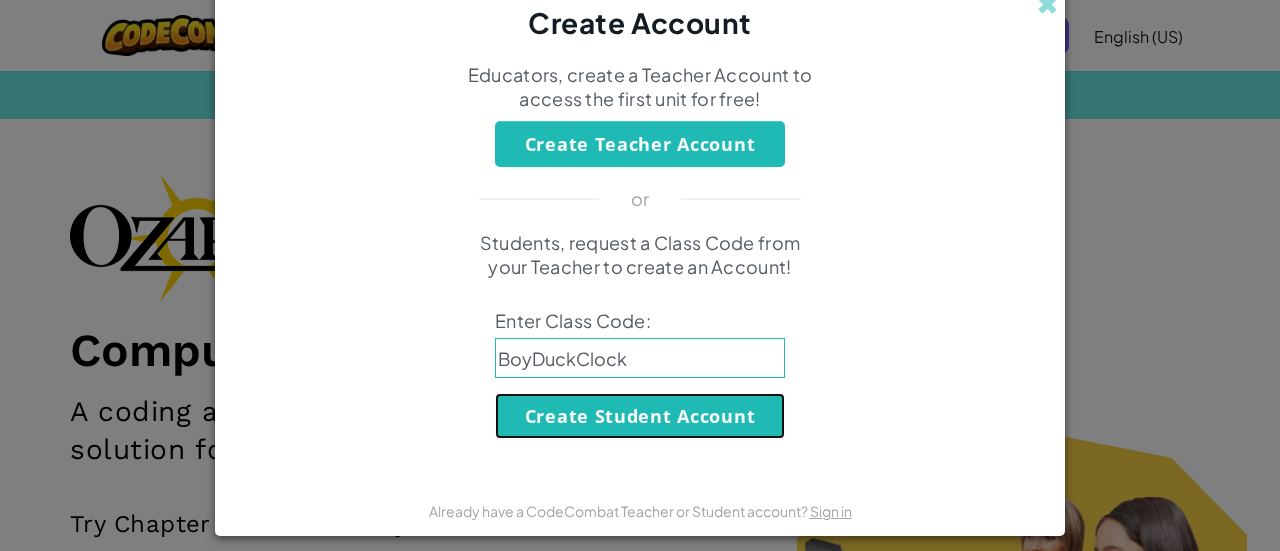 click on "Create Student Account" at bounding box center [640, 416] 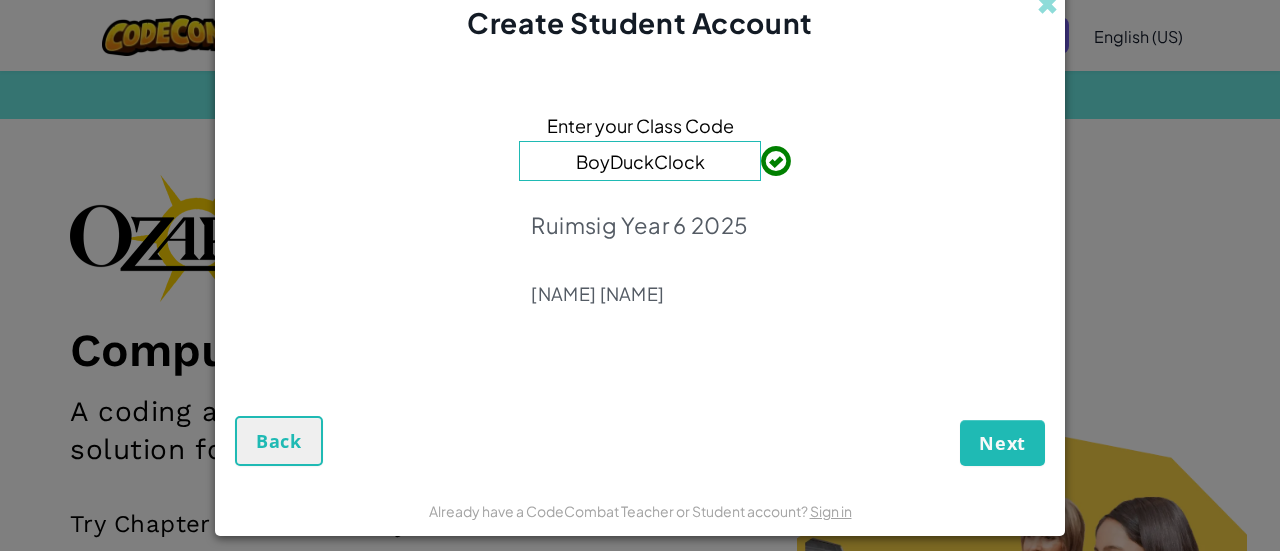 click on "Next" at bounding box center (1002, 443) 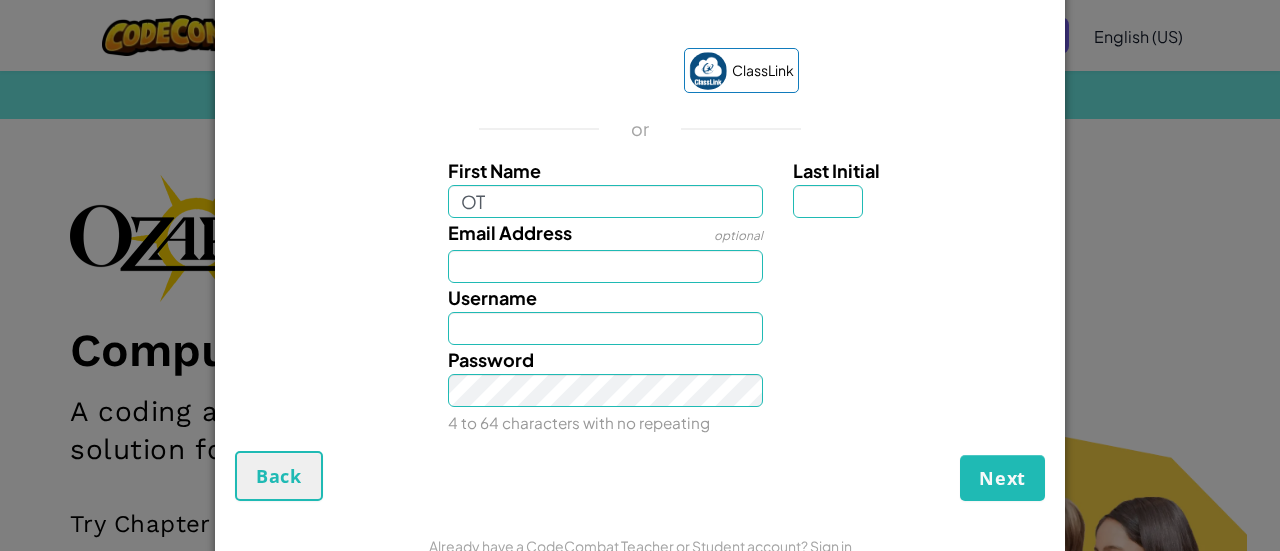 type on "O" 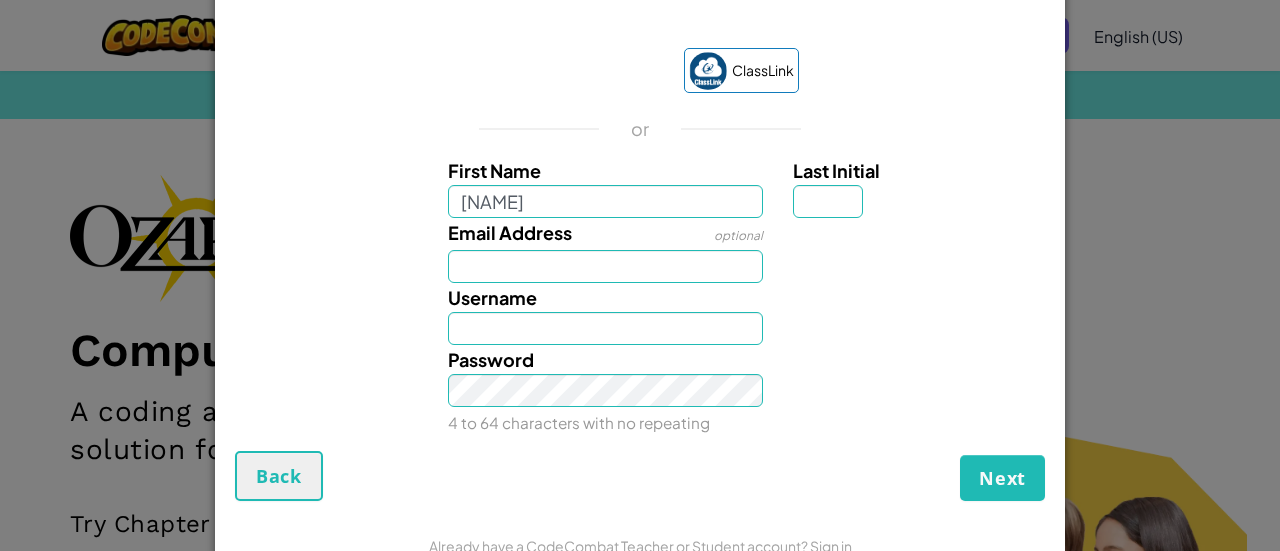 type on "[NAME]" 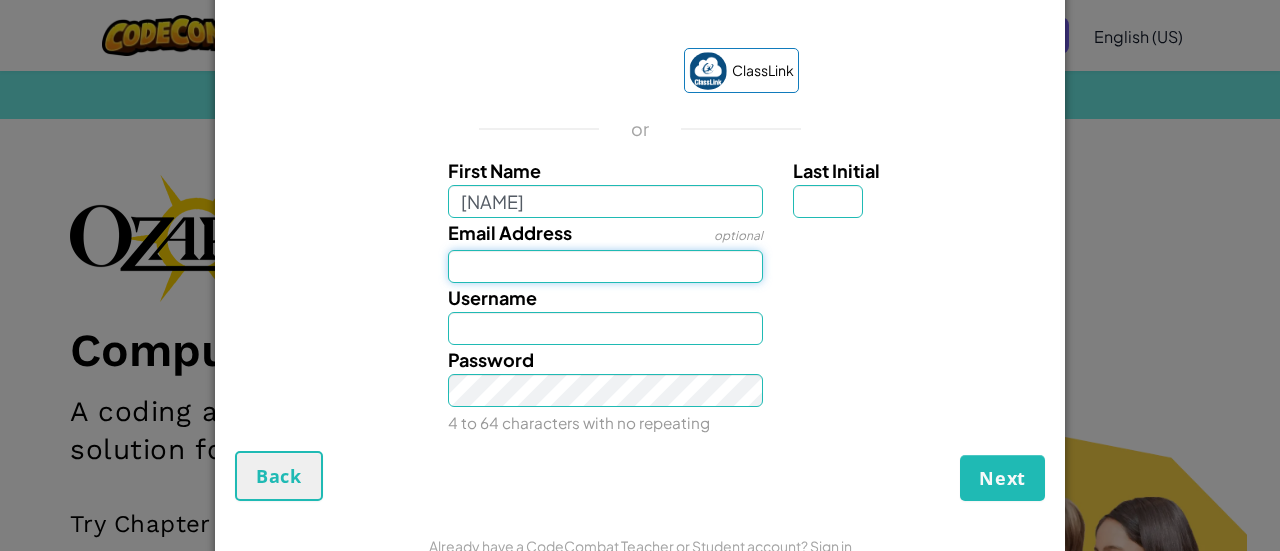 type on "[NAME]" 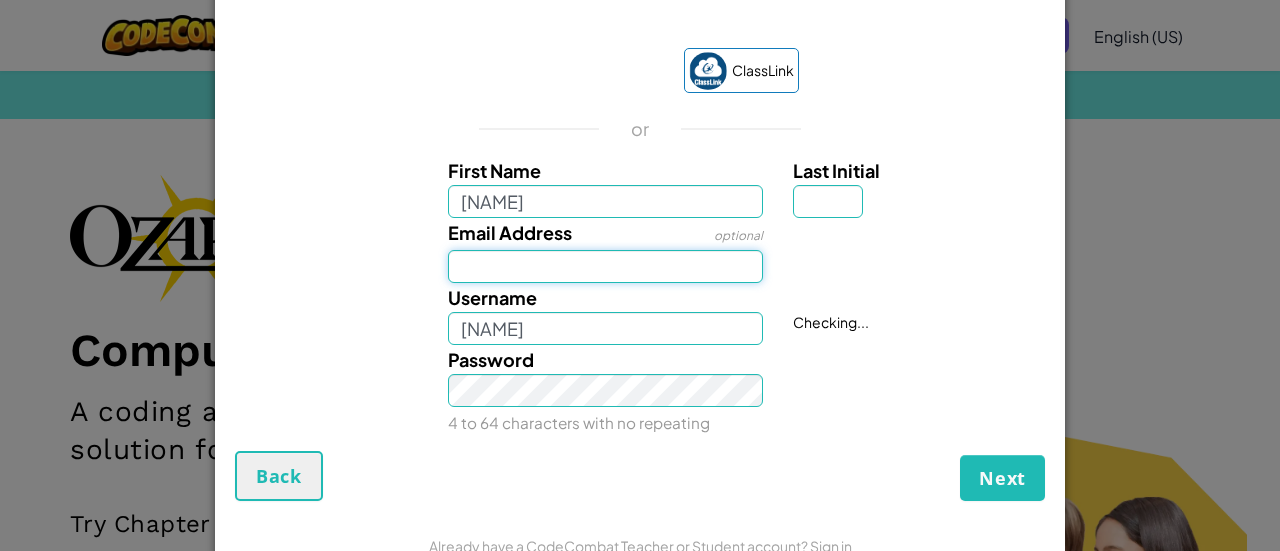 click on "Email Address" at bounding box center [606, 266] 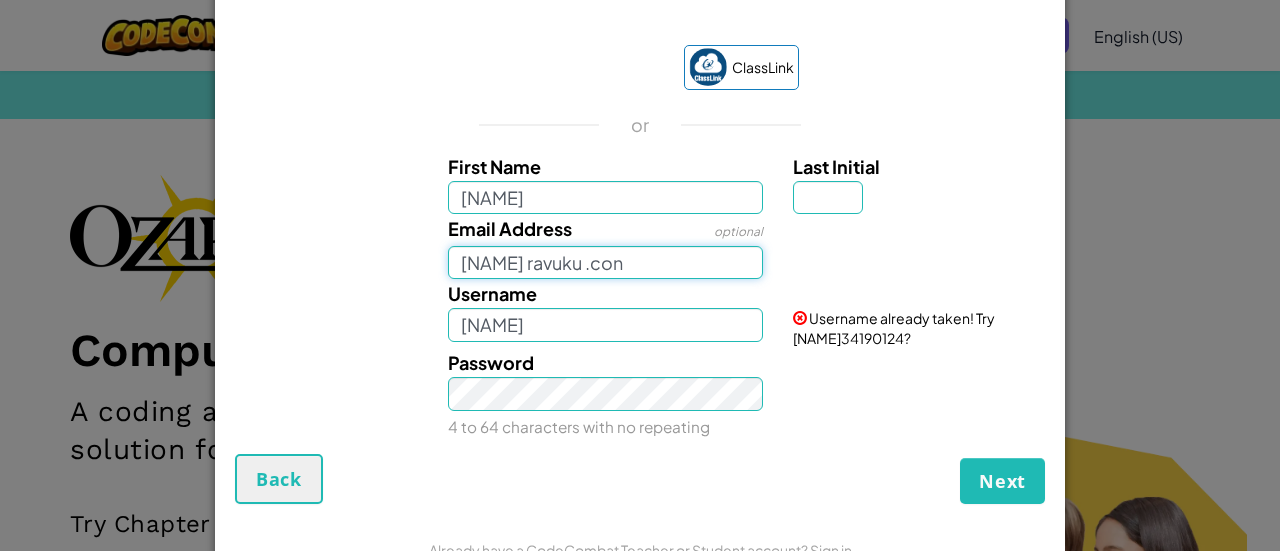 type on "[NAME] ravuku .con" 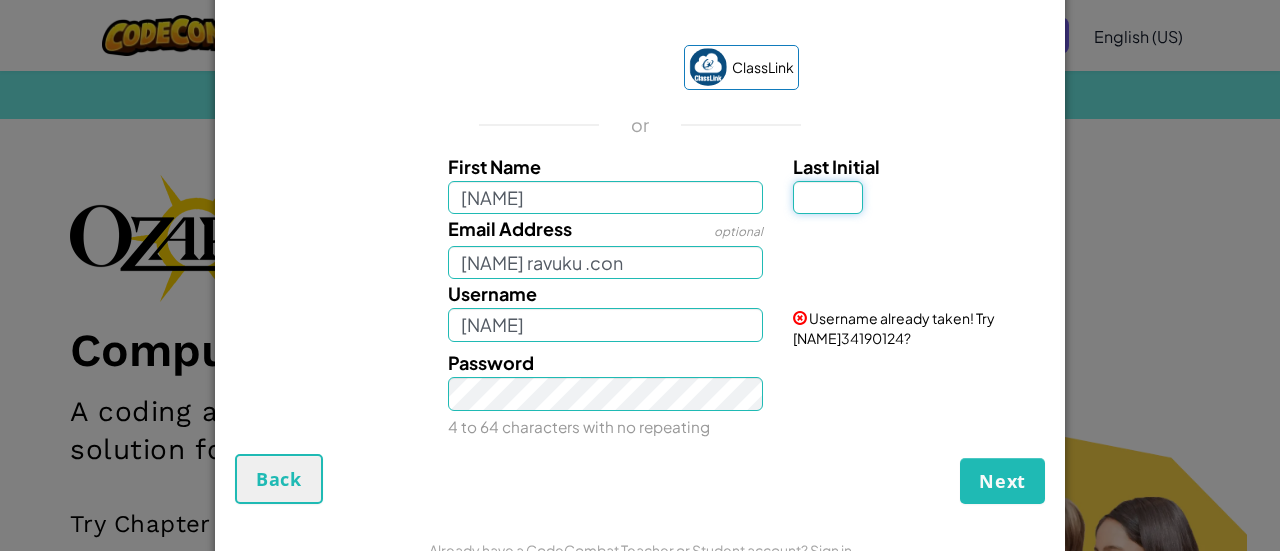 click on "Last Initial" at bounding box center [828, 197] 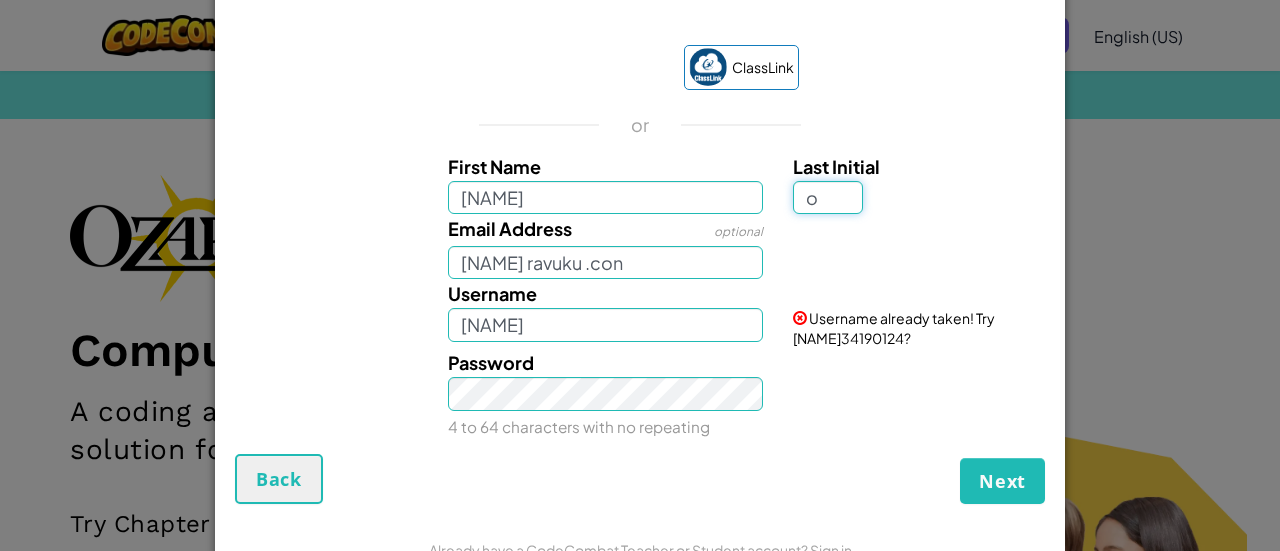 type on "o" 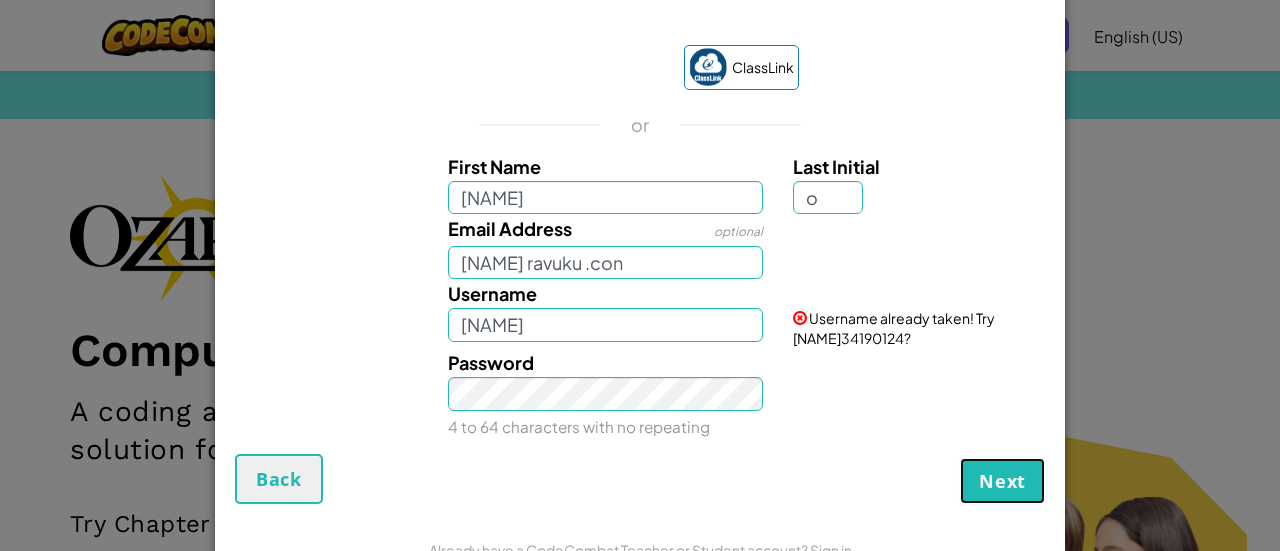 type on "[NAME]" 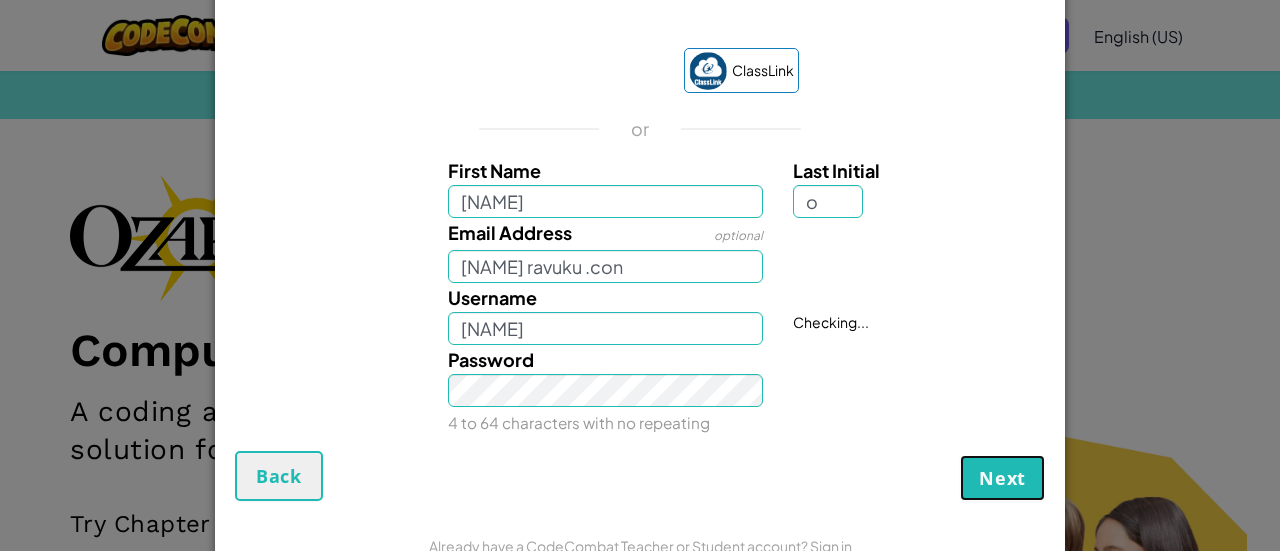 click on "Next" at bounding box center [1002, 478] 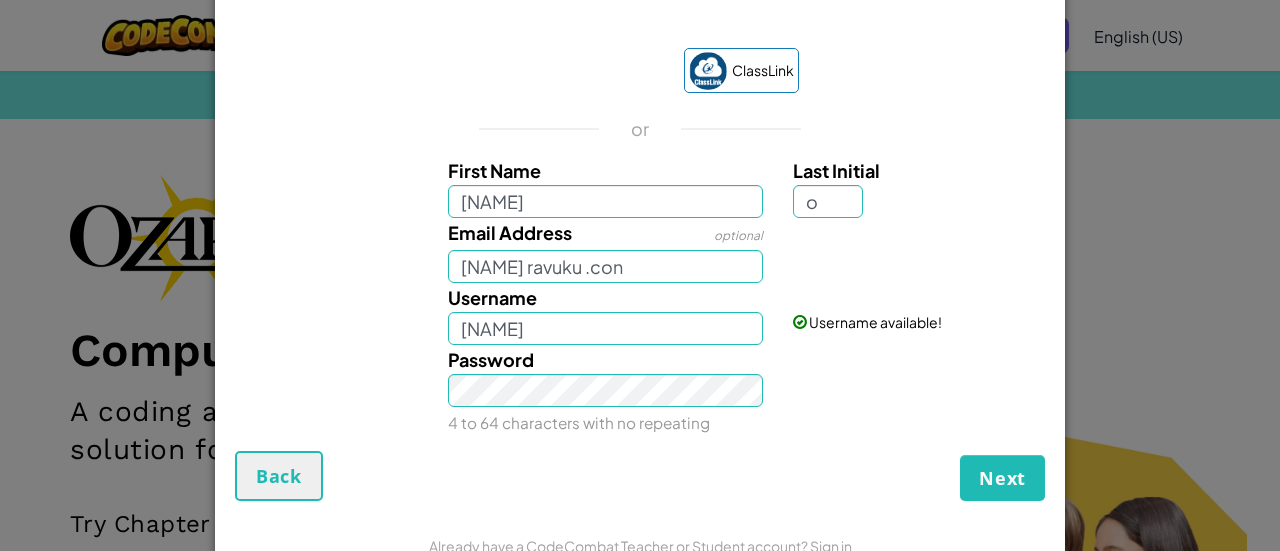 drag, startPoint x: 374, startPoint y: 247, endPoint x: 502, endPoint y: 267, distance: 129.55309 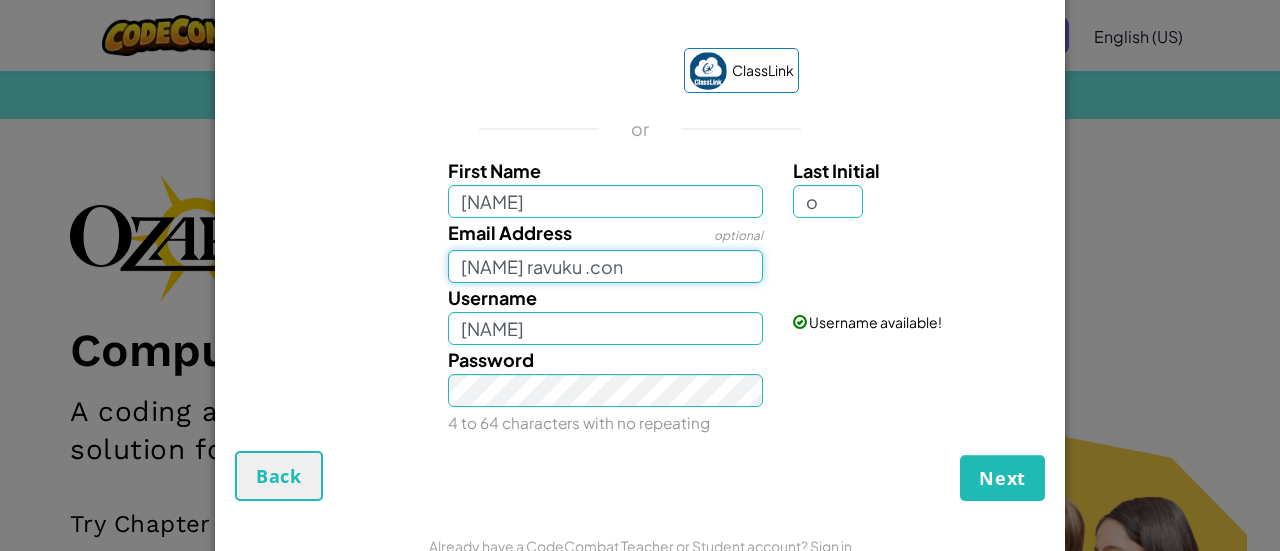 click on "[NAME] ravuku .con" at bounding box center [606, 266] 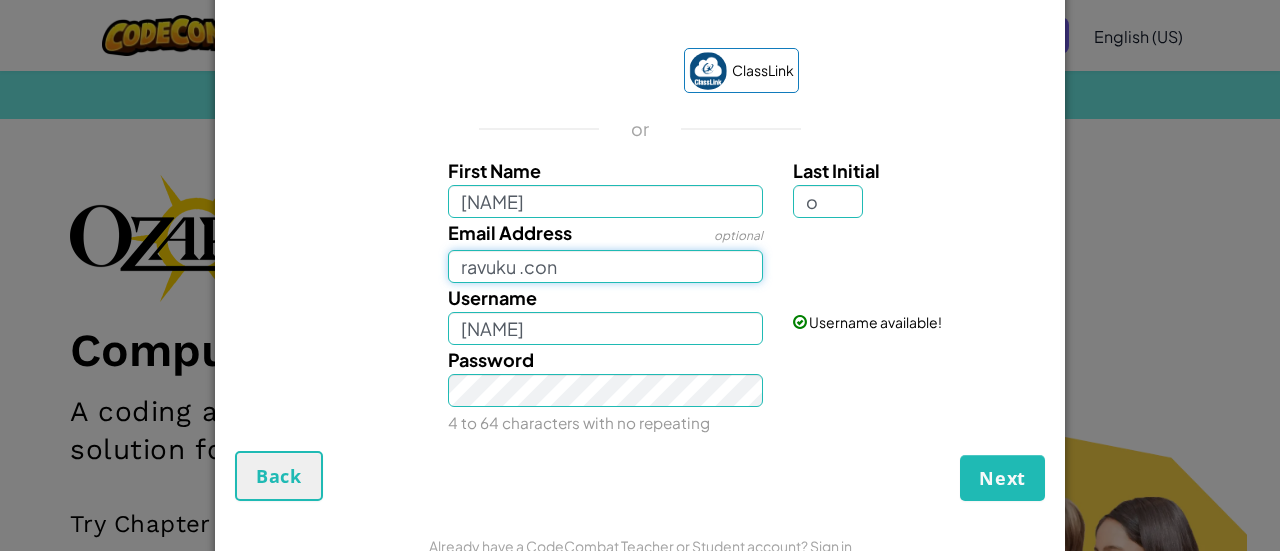 click on "ravuku .con" at bounding box center [606, 266] 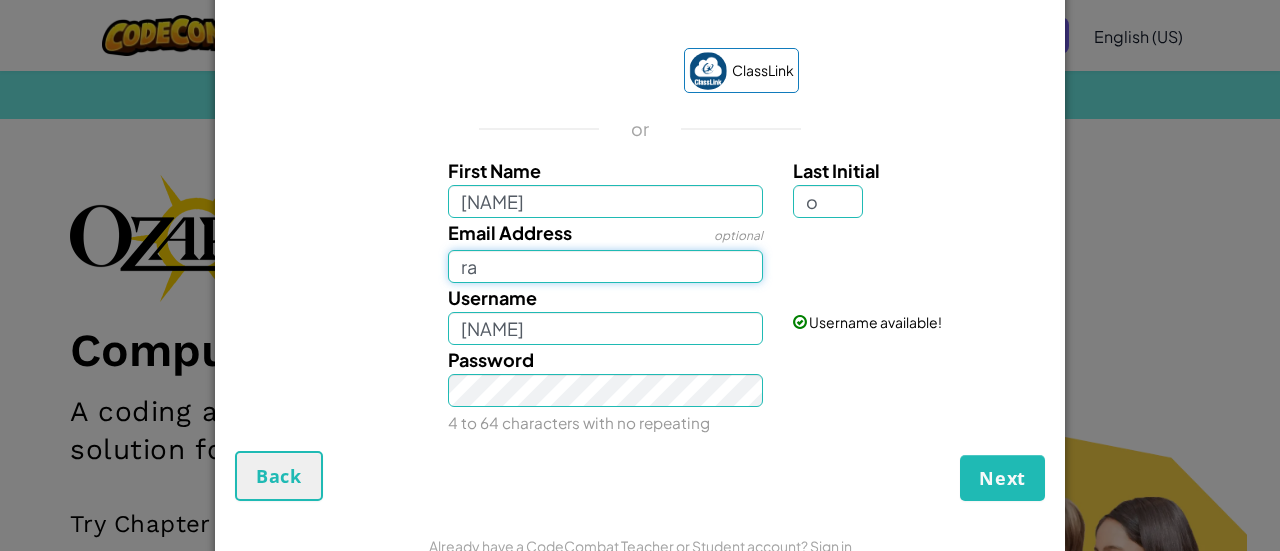 type on "r" 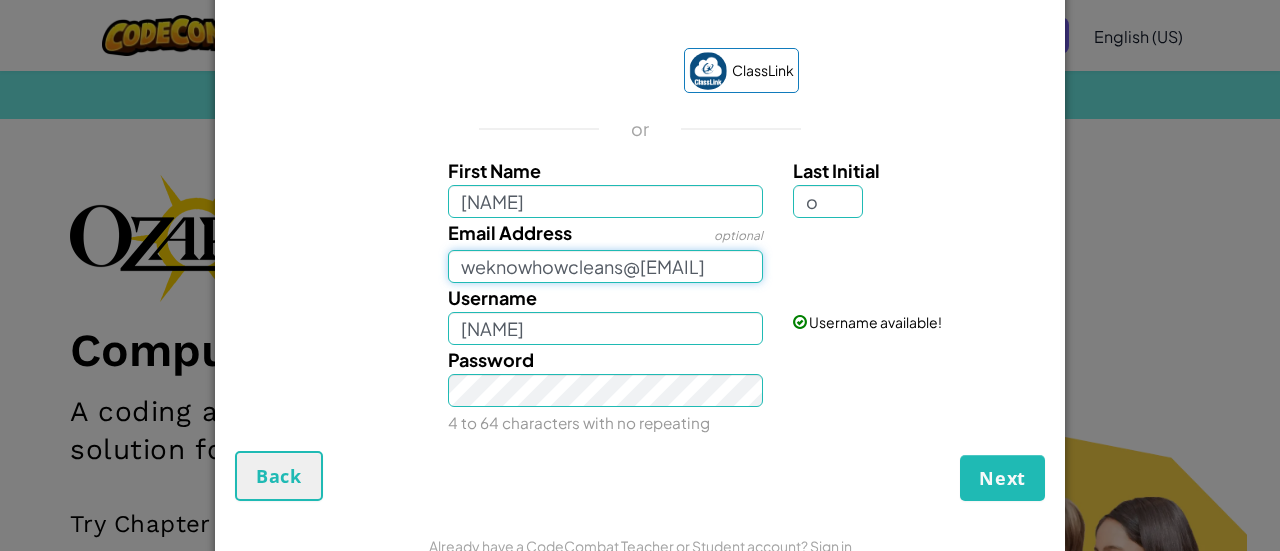 type on "weknowhowcleans@[EMAIL]" 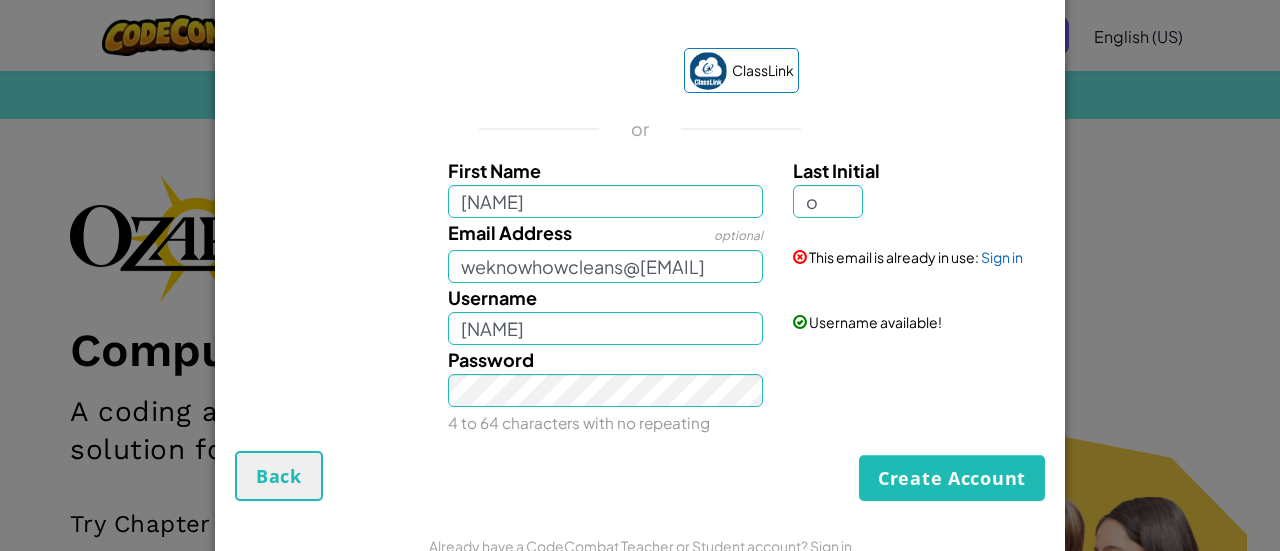click on "Create Student Account ClassLink or First Name [NAME] Last Initial o Email Address optional weknowhowcleans@[EMAIL]   This email is already in use:   Sign in Username [NAME]O   Username available! Password 4 to 64 characters with no repeating Create Account Back Already have a CodeCombat Teacher or Student account? Sign in" at bounding box center [640, 275] 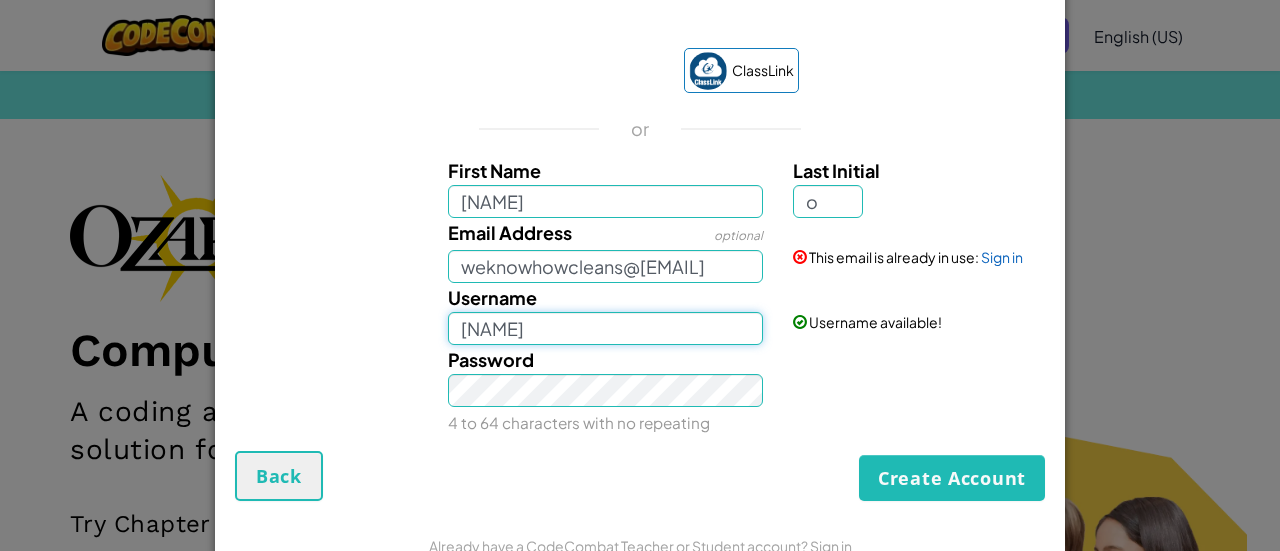 click on "[NAME]" at bounding box center (606, 328) 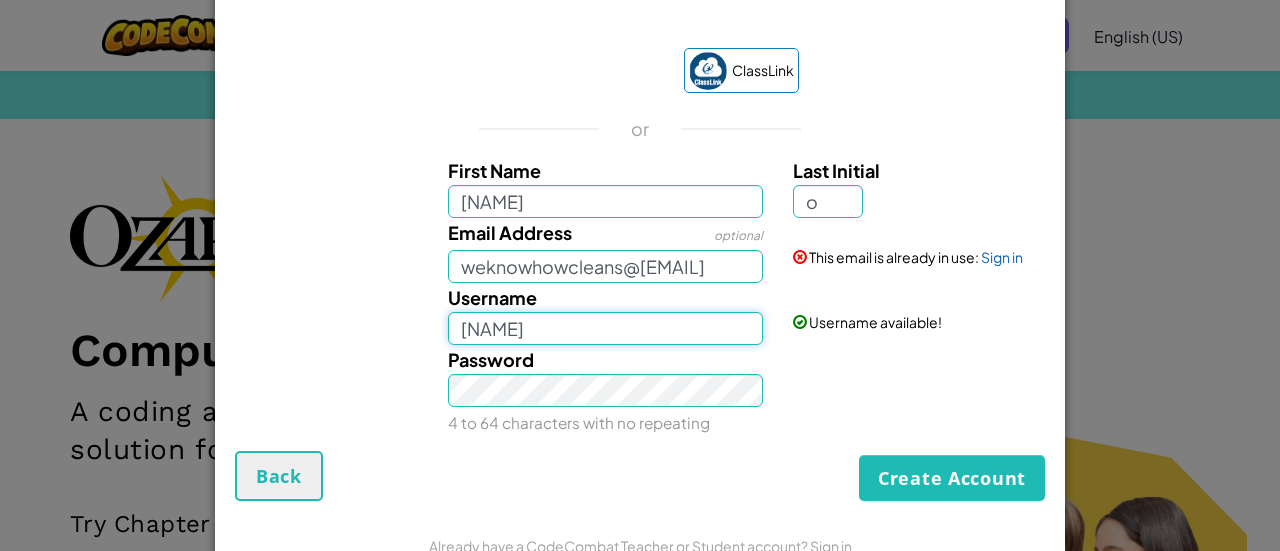type on "[NAME]" 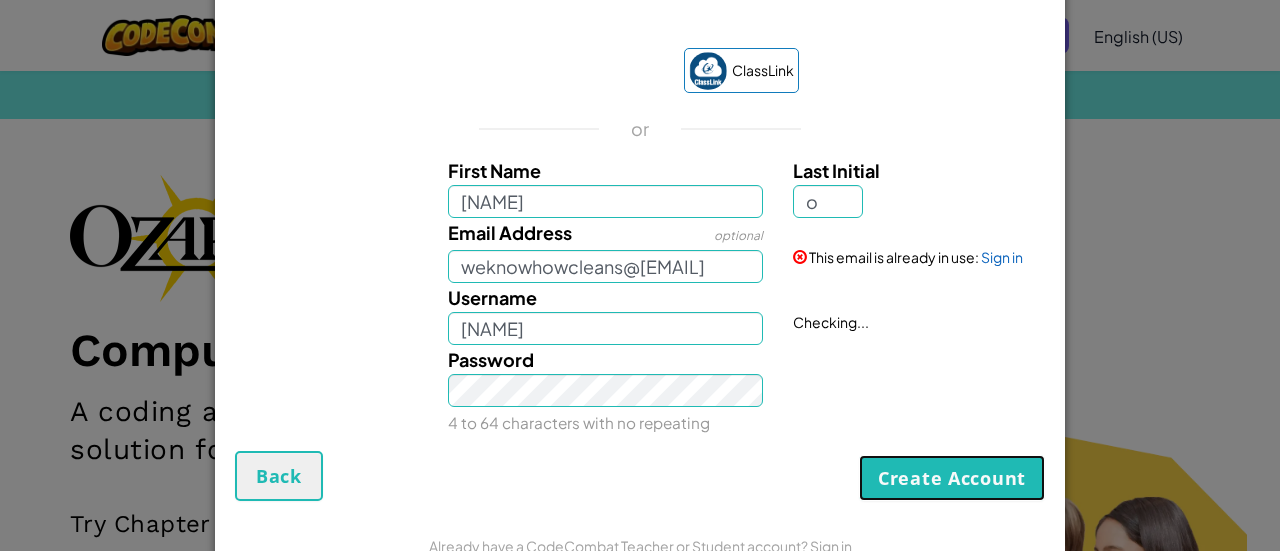 click on "Create Account" at bounding box center [952, 478] 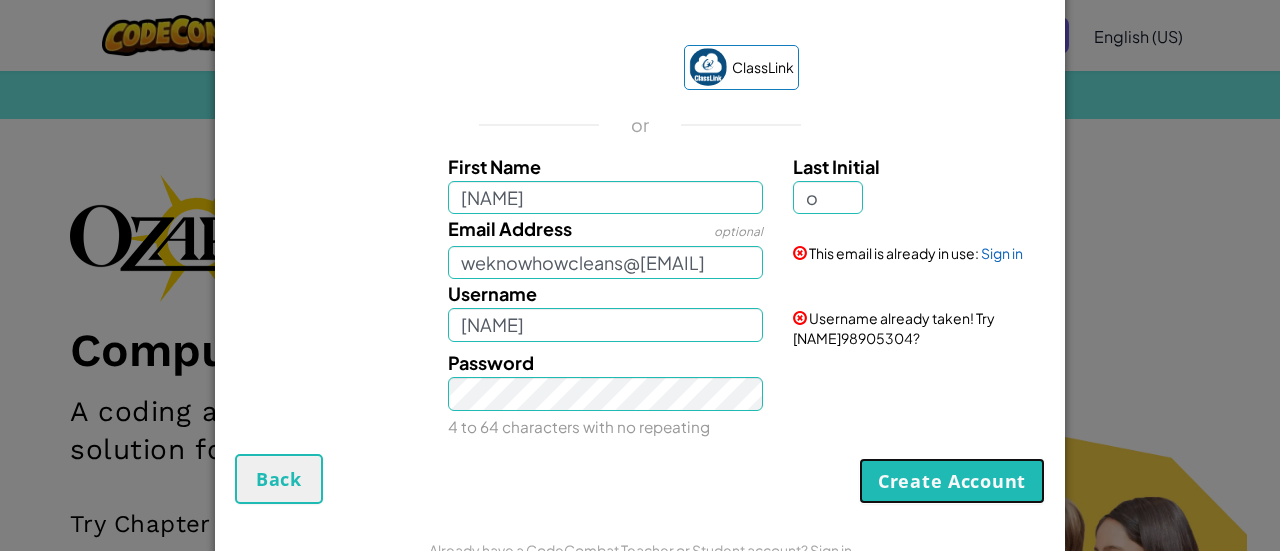 click on "Create Account" at bounding box center (952, 481) 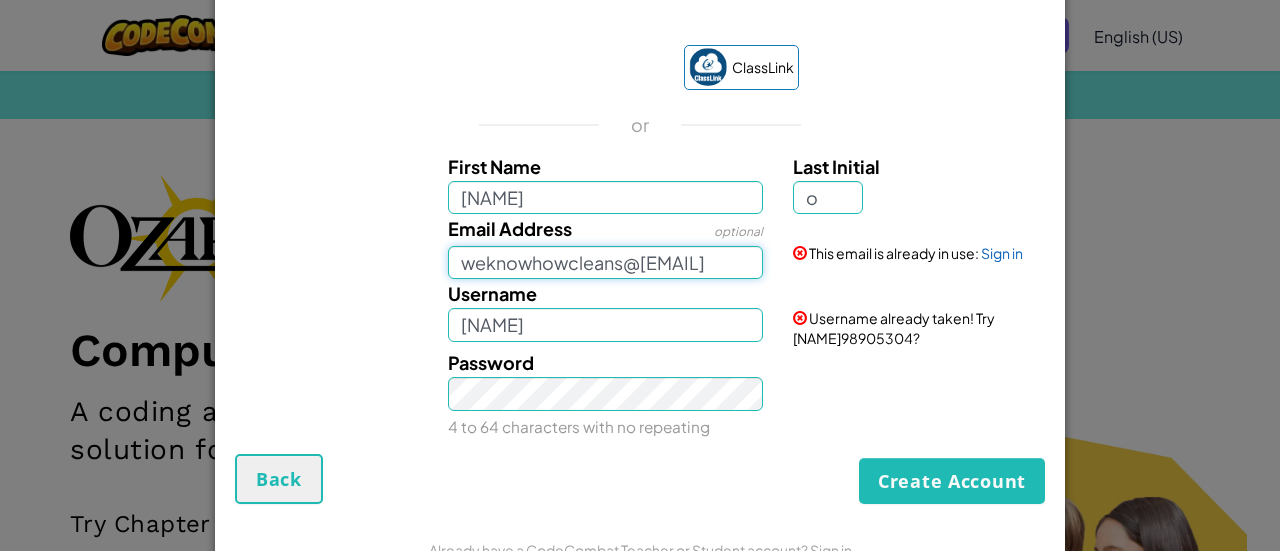 click on "weknowhowcleans@[EMAIL]" at bounding box center [606, 262] 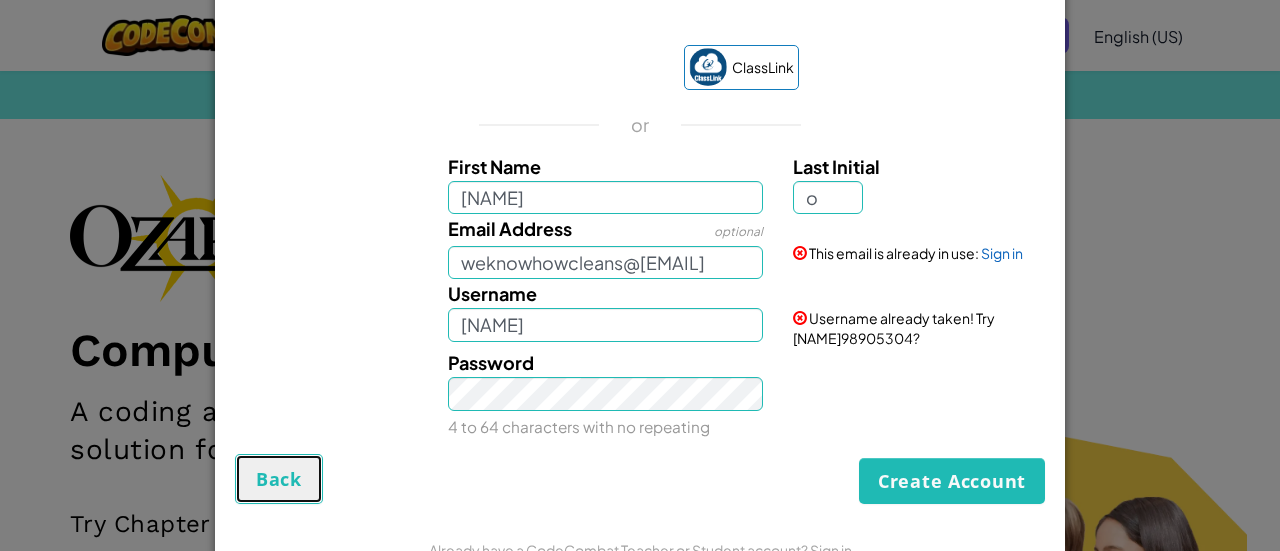 click on "Back" at bounding box center (279, 479) 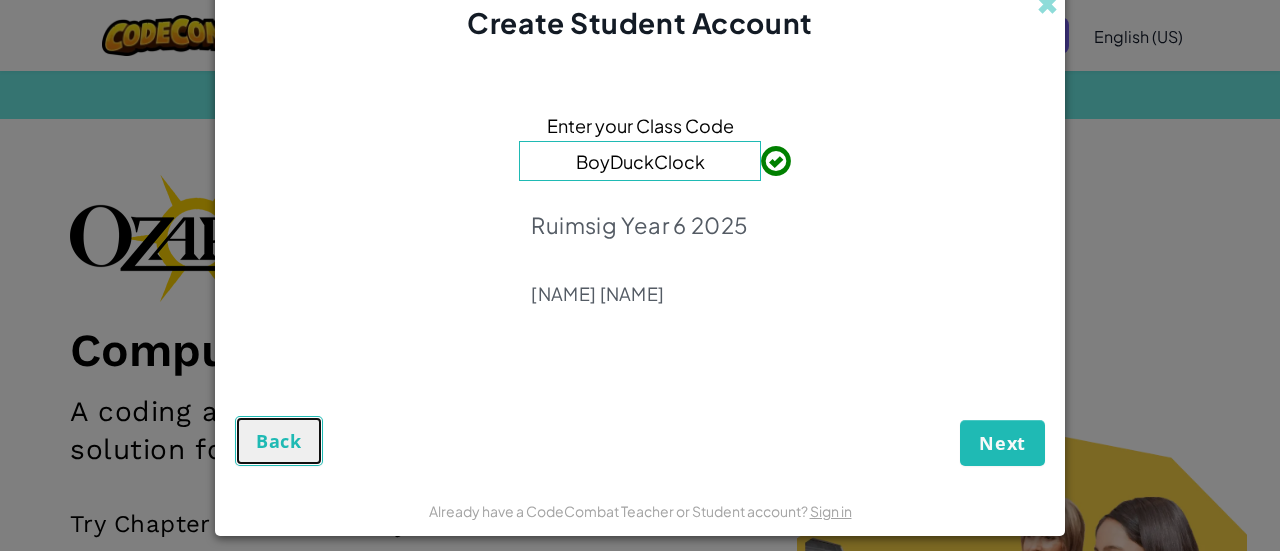 click on "Back" at bounding box center (279, 441) 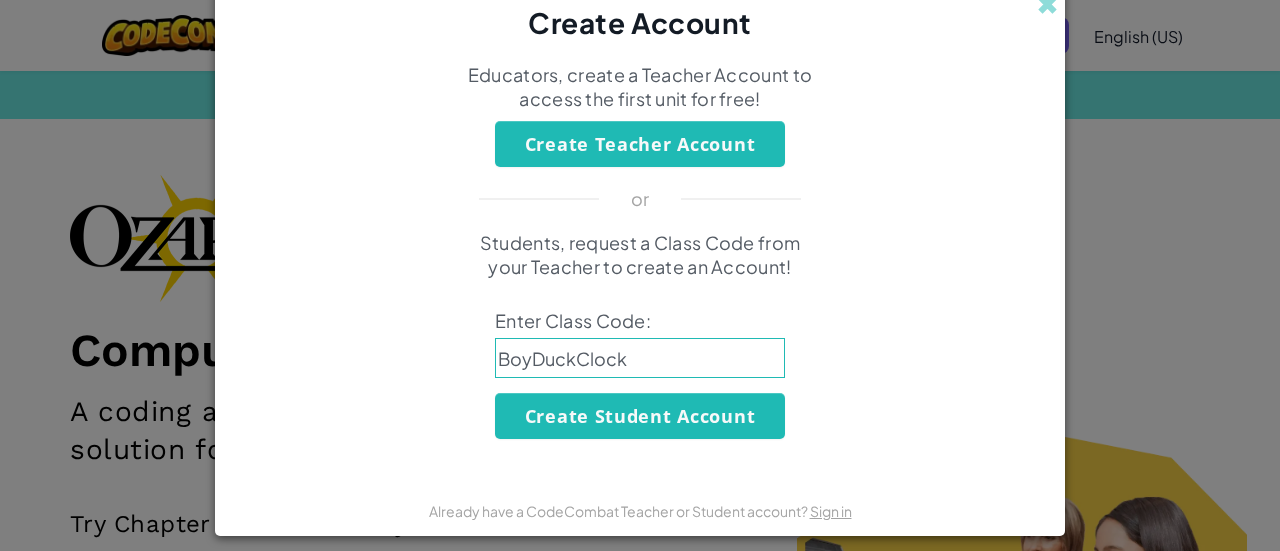 click on "Create Account Educators, create a Teacher Account to access the first unit for free! Create Teacher Account or Students, request a Class Code from your Teacher to create an Account! Enter Class Code: BoyDuckClock Create Student Account Already have a CodeCombat Teacher or Student account? Sign in" at bounding box center [640, 275] 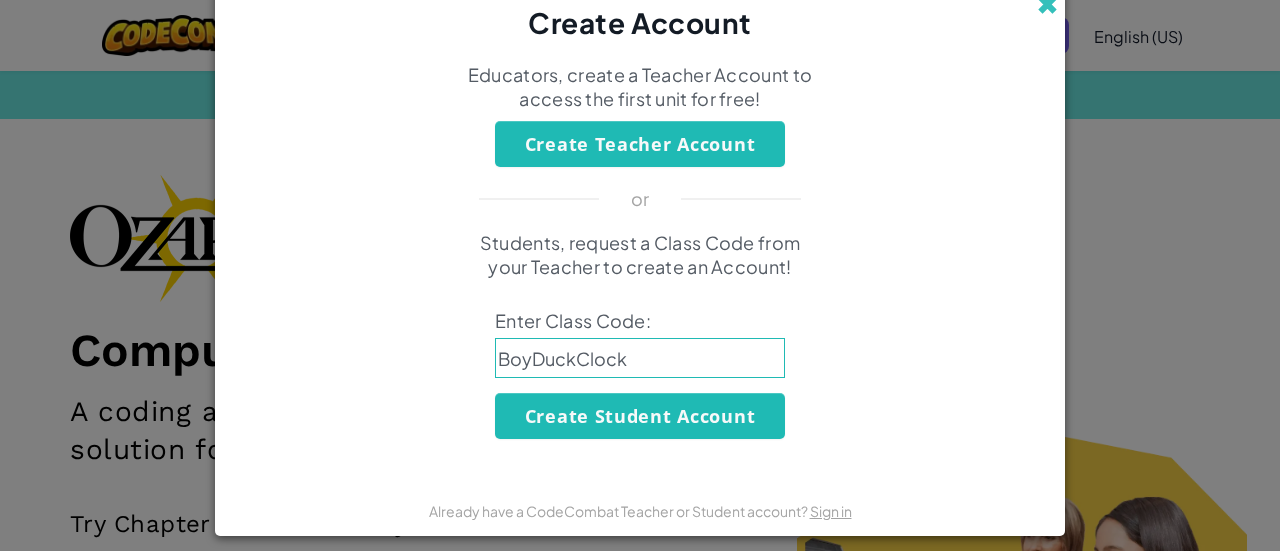 click at bounding box center (1047, 4) 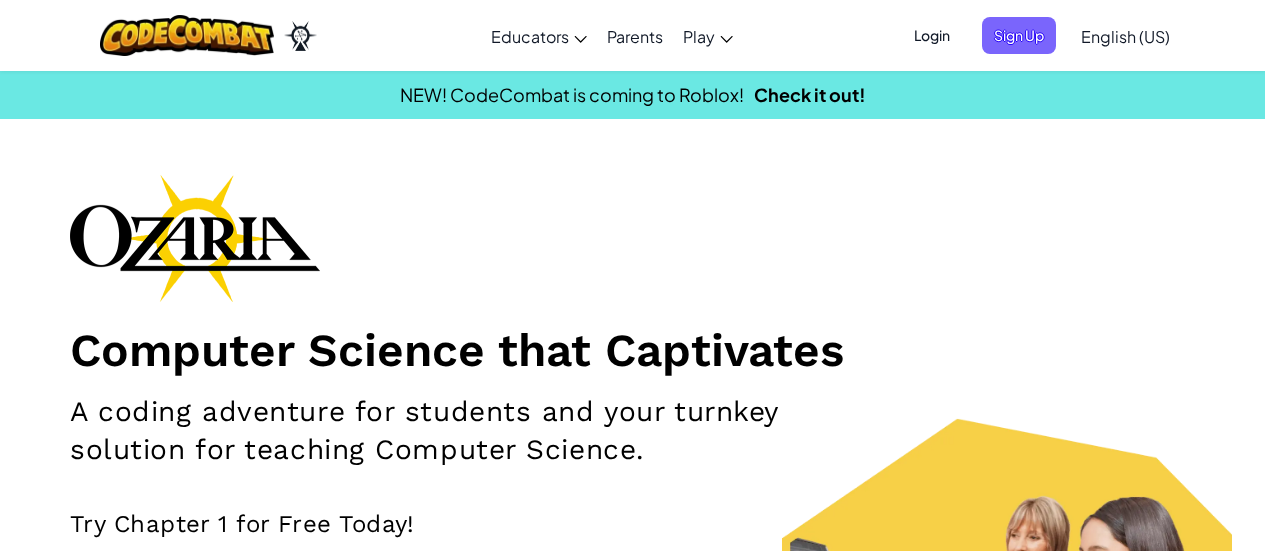 click on "Login" at bounding box center (932, 35) 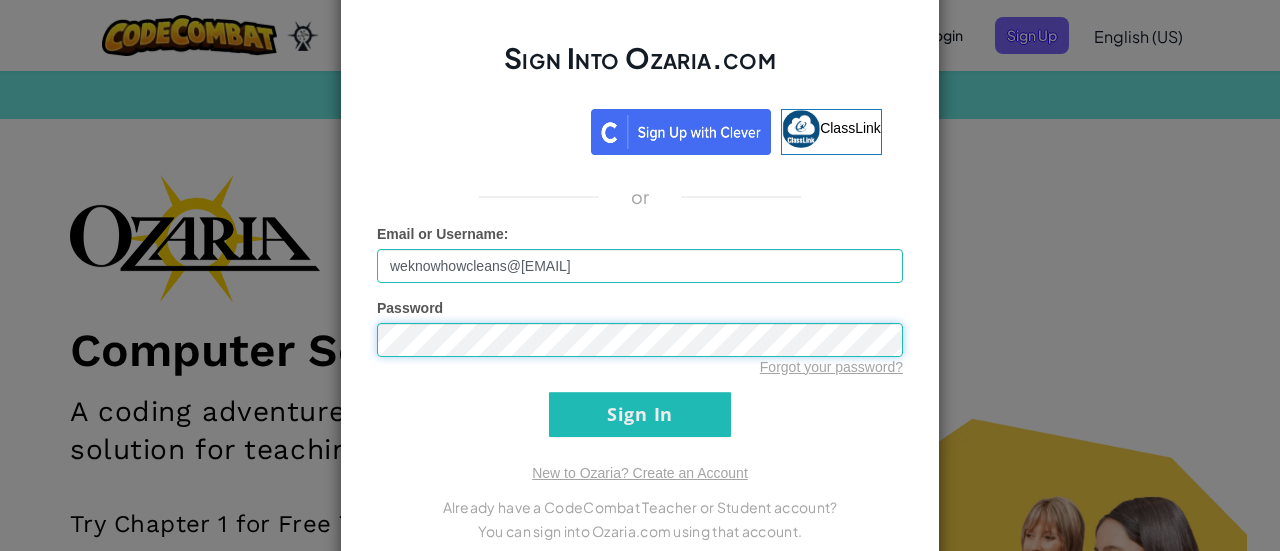 click on "Sign In" at bounding box center [640, 414] 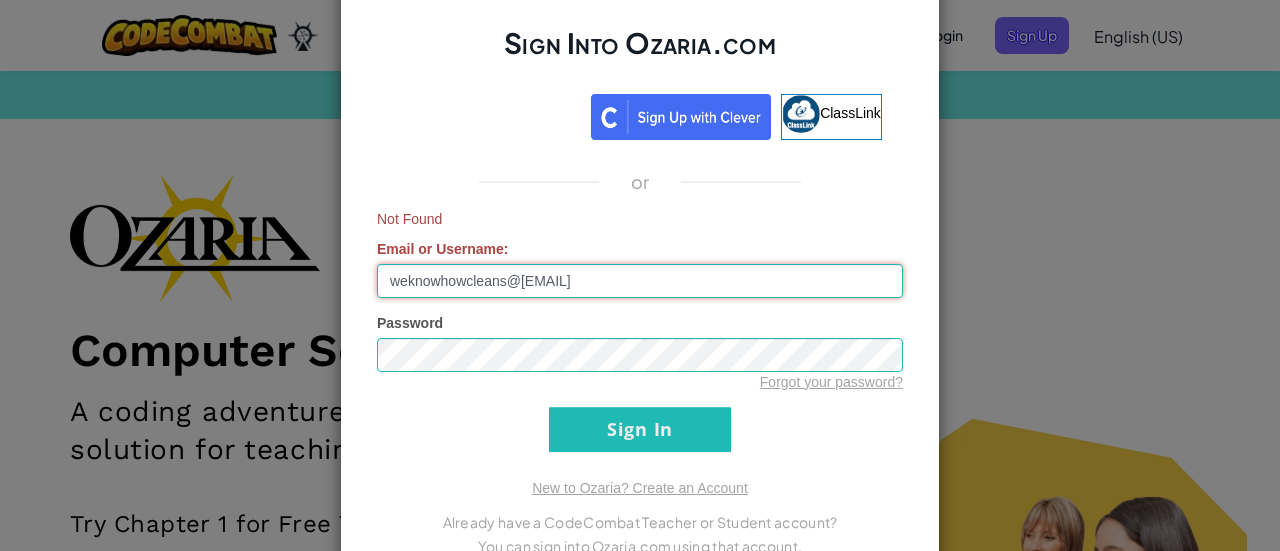 click on "weknowhowcleans@[EMAIL]" at bounding box center (640, 281) 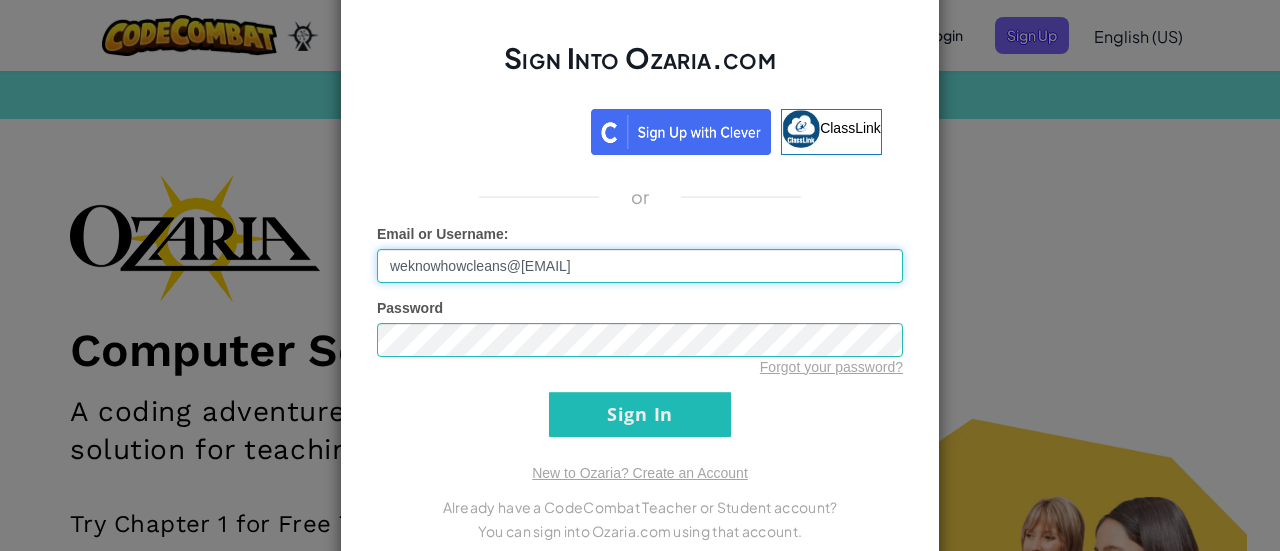 click on "Sign In" at bounding box center [640, 414] 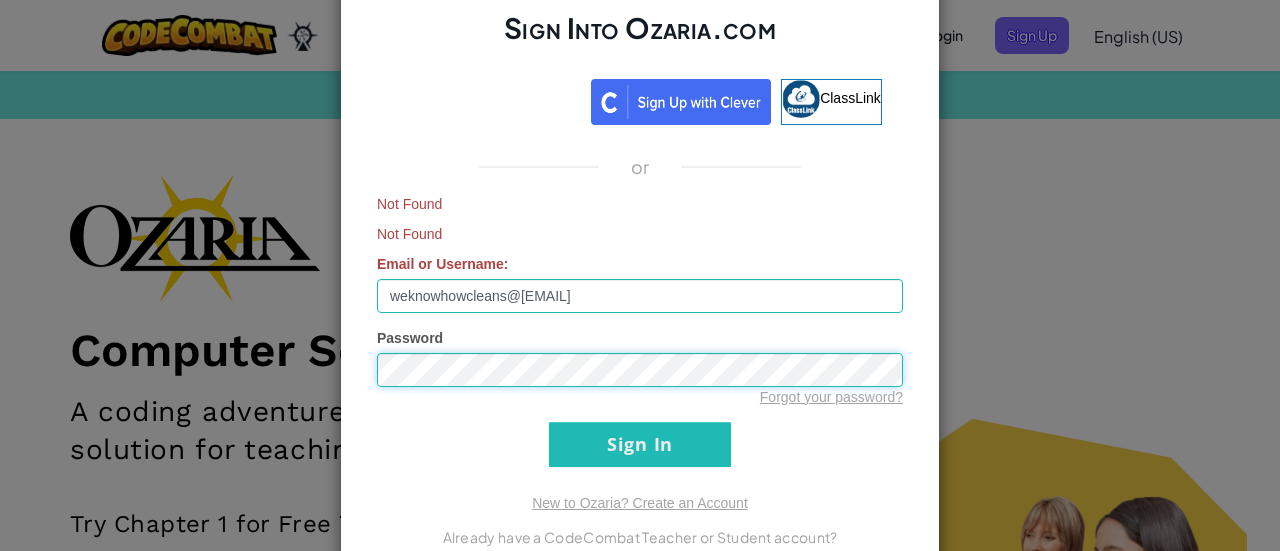 click on "Sign In" at bounding box center (640, 444) 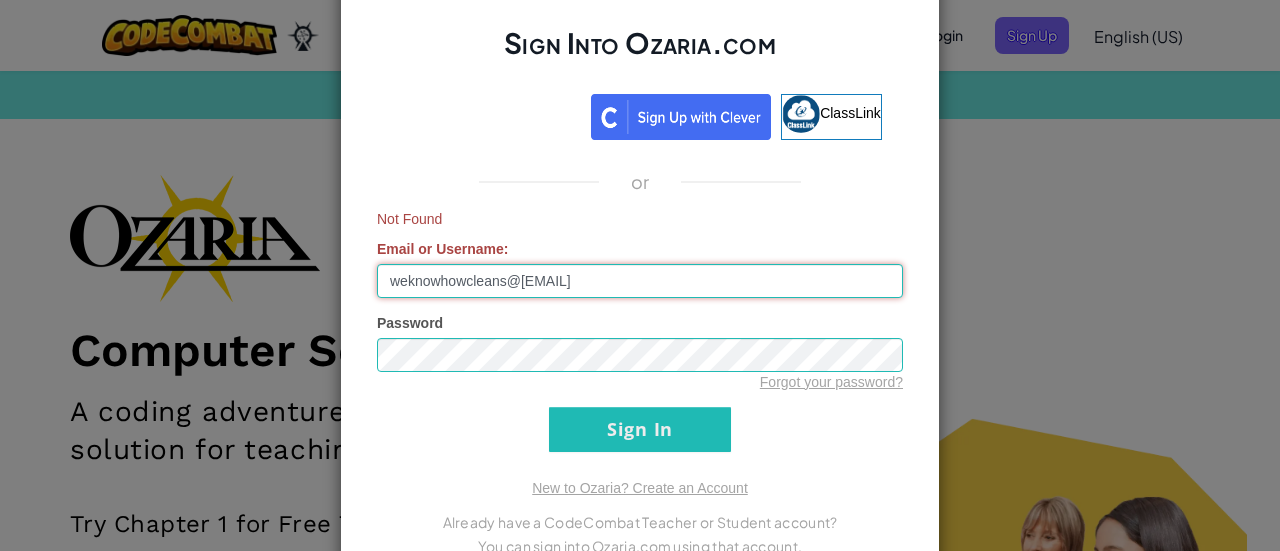 click on "weknowhowcleans@[EMAIL]" at bounding box center [640, 281] 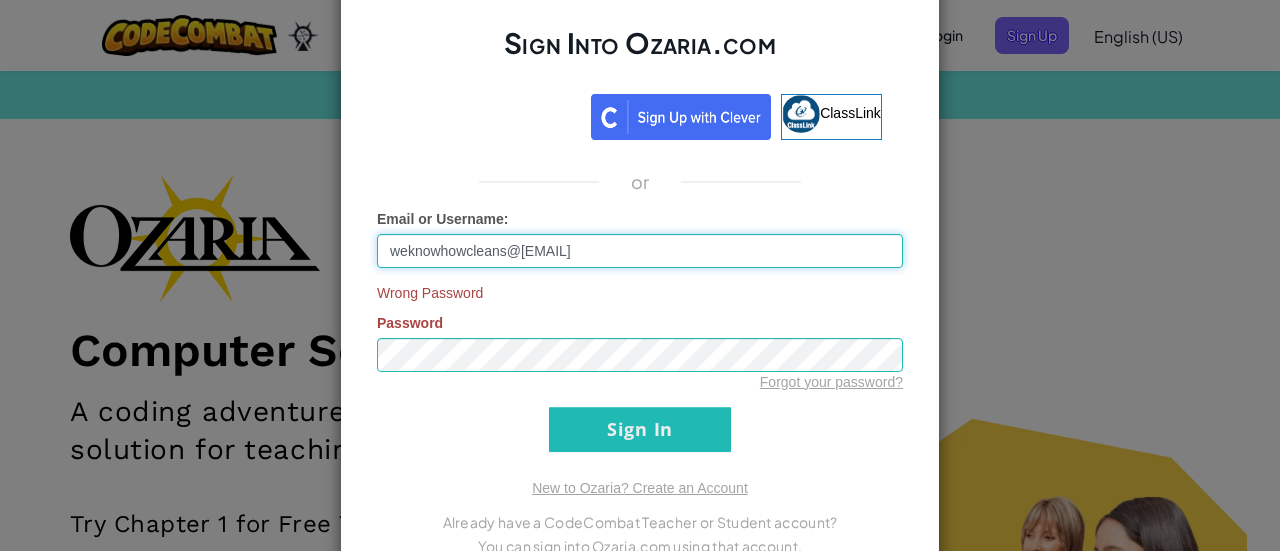 click on "weknowhowcleans@[EMAIL]" at bounding box center (640, 251) 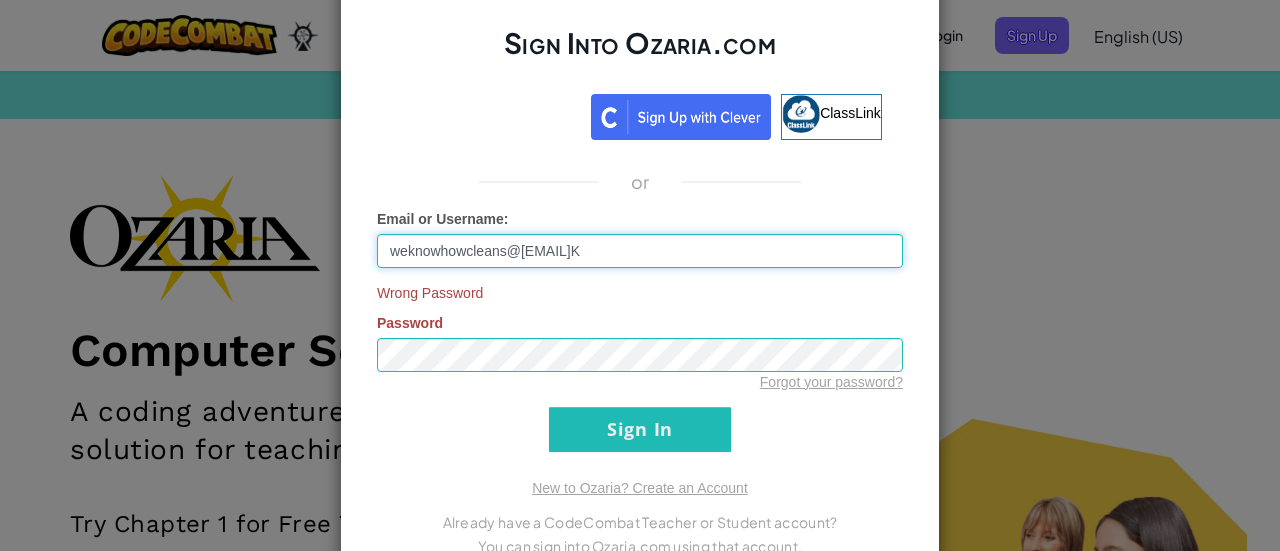 type on "weknowhowcleans@[EMAIL]" 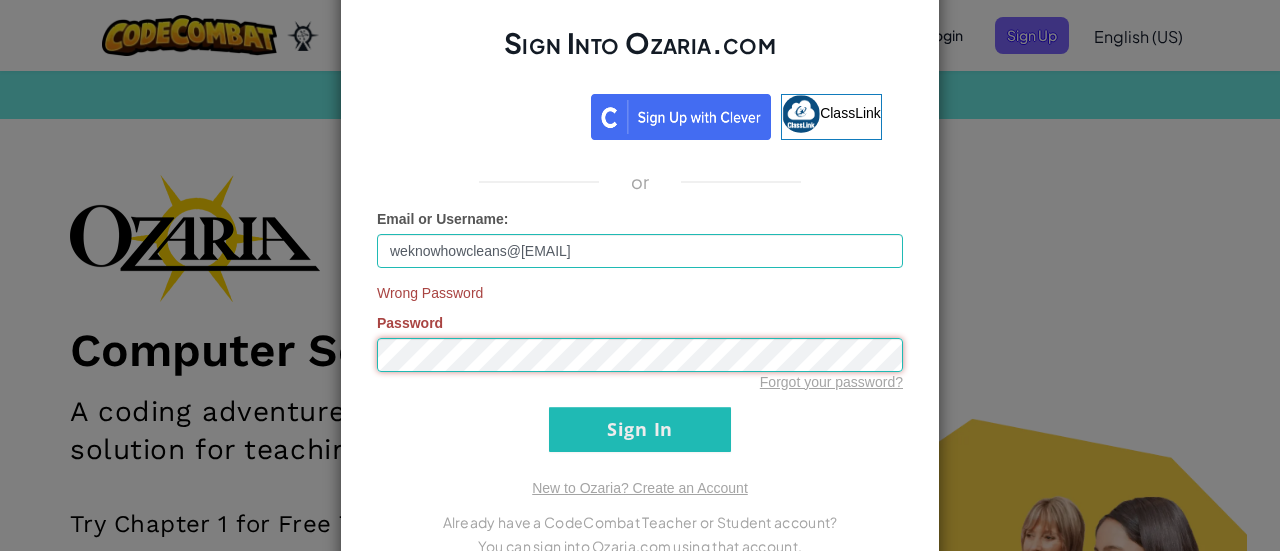 click on "Sign In" at bounding box center [640, 429] 